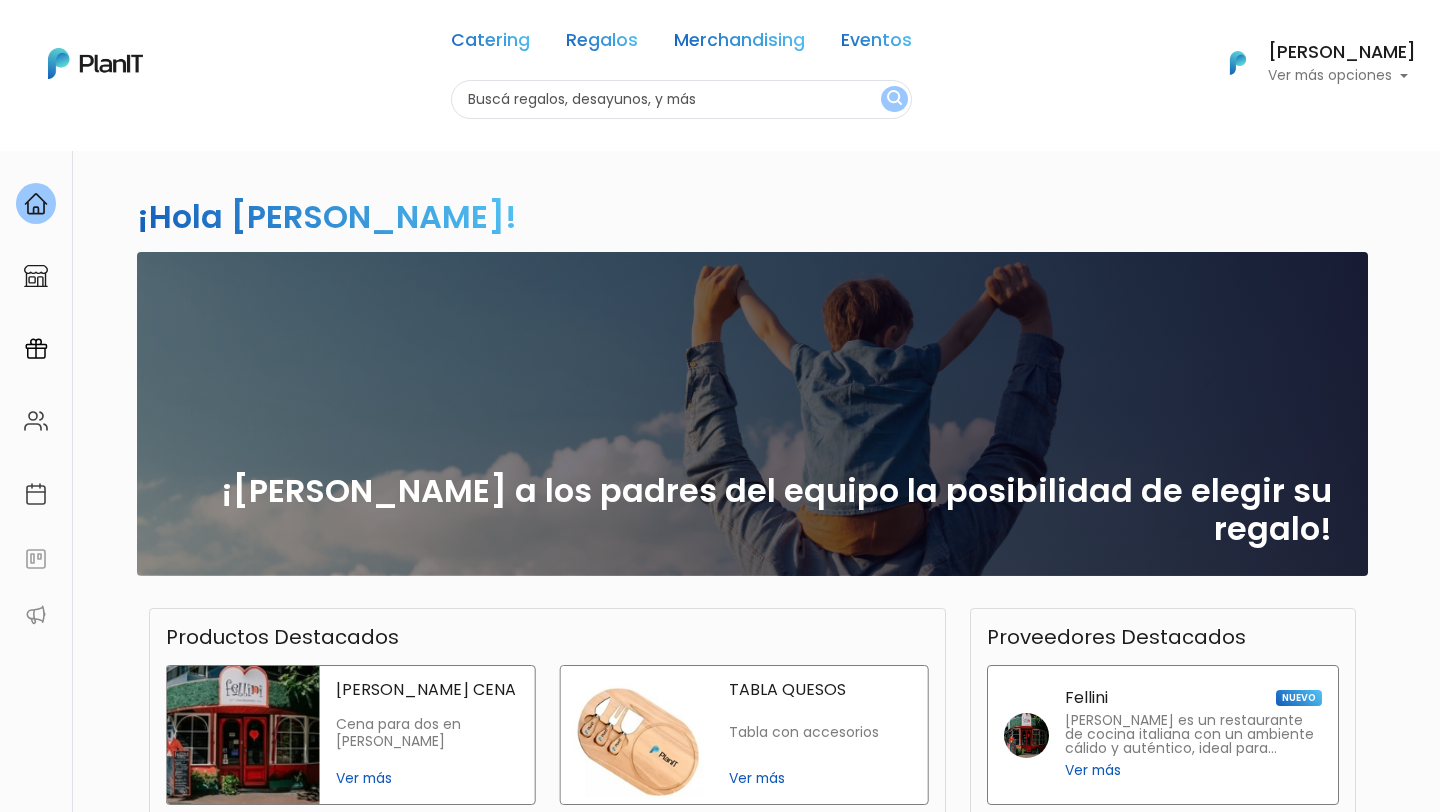 scroll, scrollTop: 0, scrollLeft: 0, axis: both 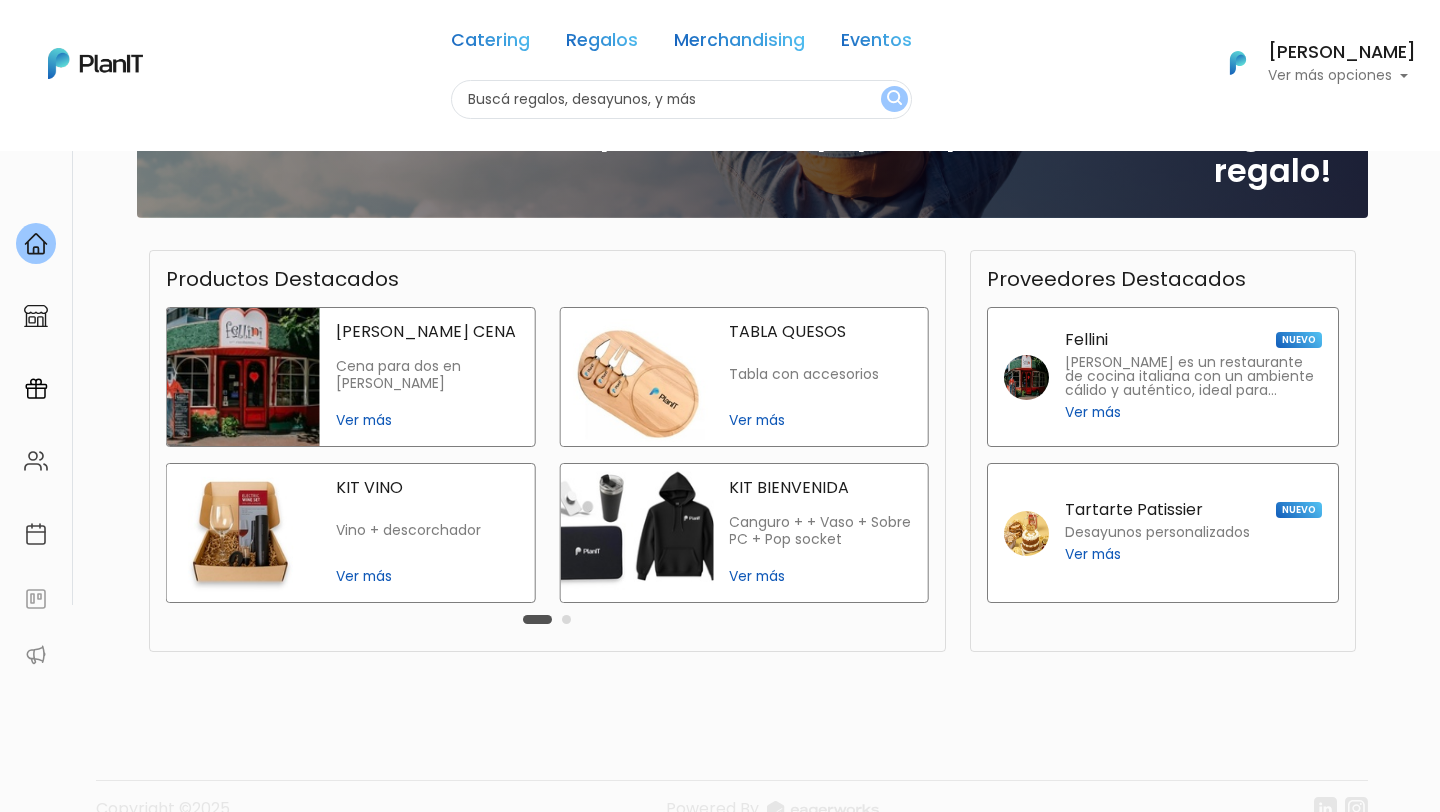 click on "keyboard_arrow_down" at bounding box center [1365, 1417] 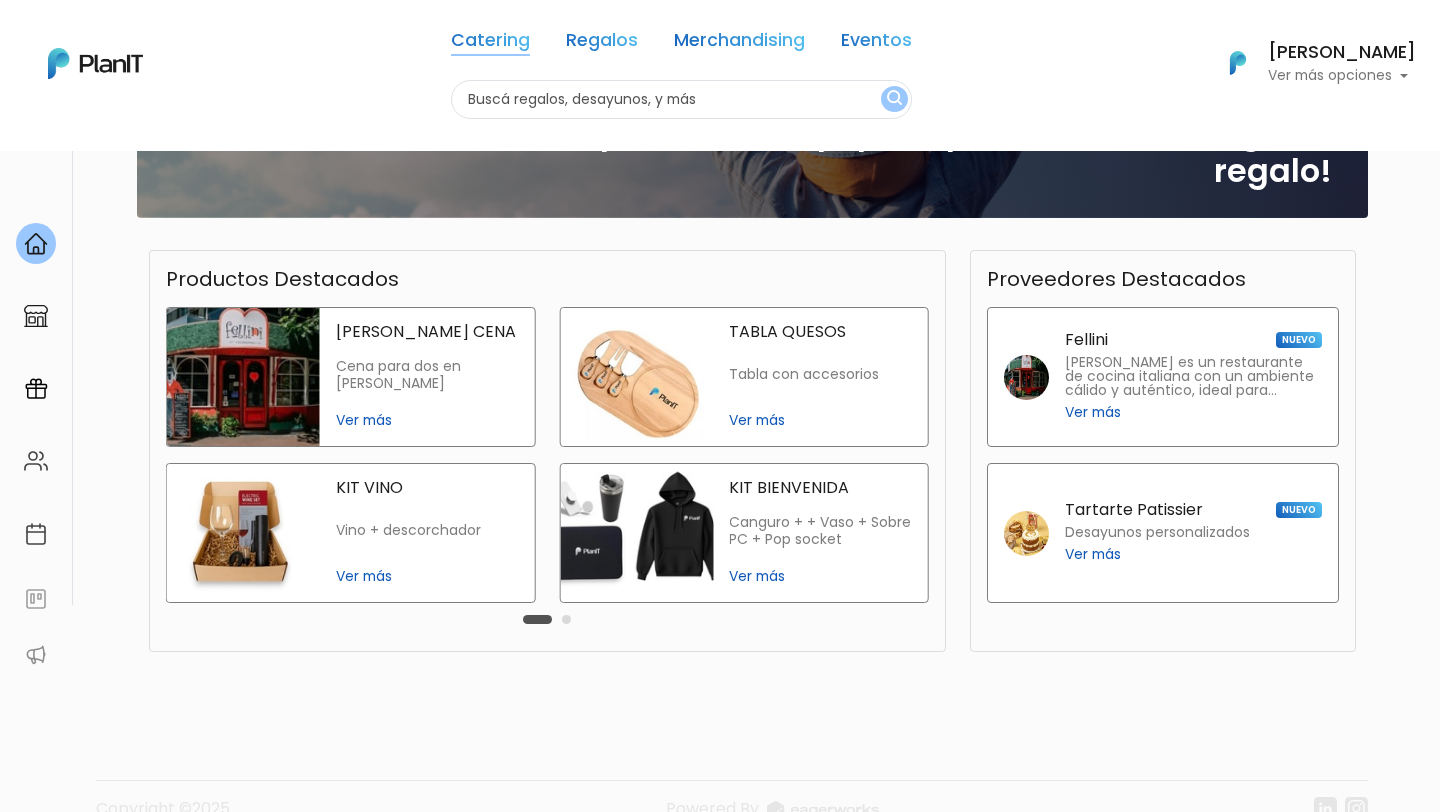 click on "Catering" at bounding box center (490, 44) 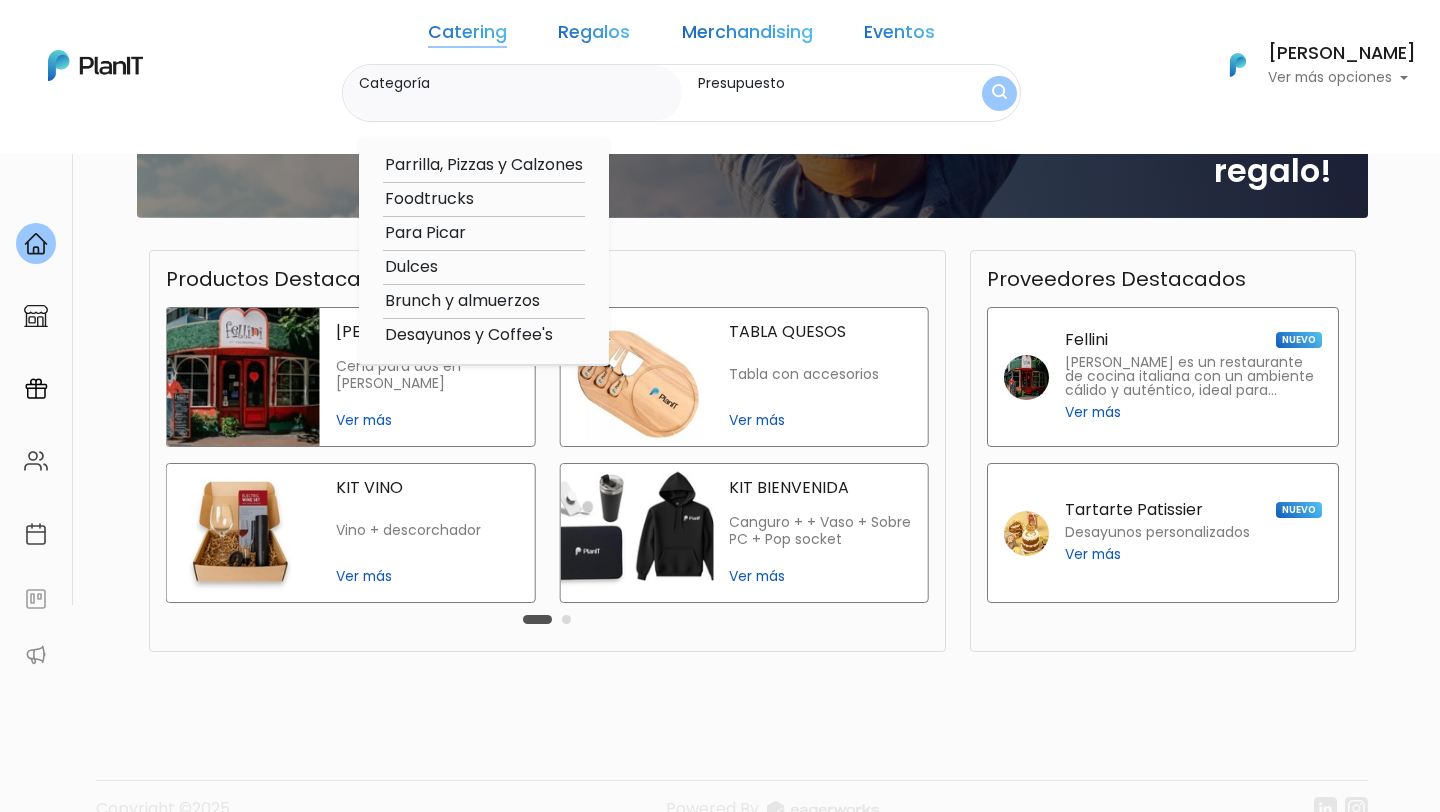 click on "Para Picar" at bounding box center [484, 233] 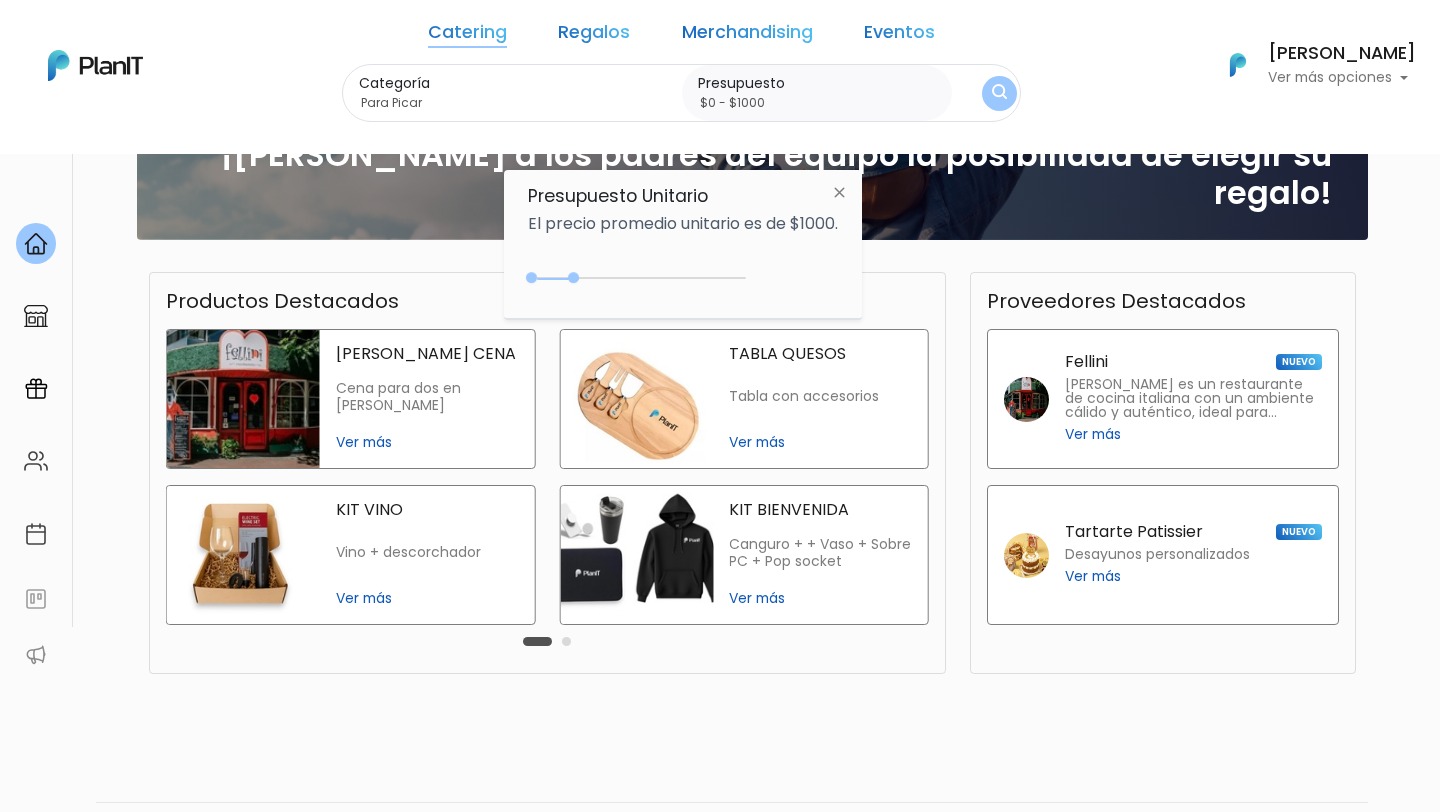 scroll, scrollTop: 373, scrollLeft: 0, axis: vertical 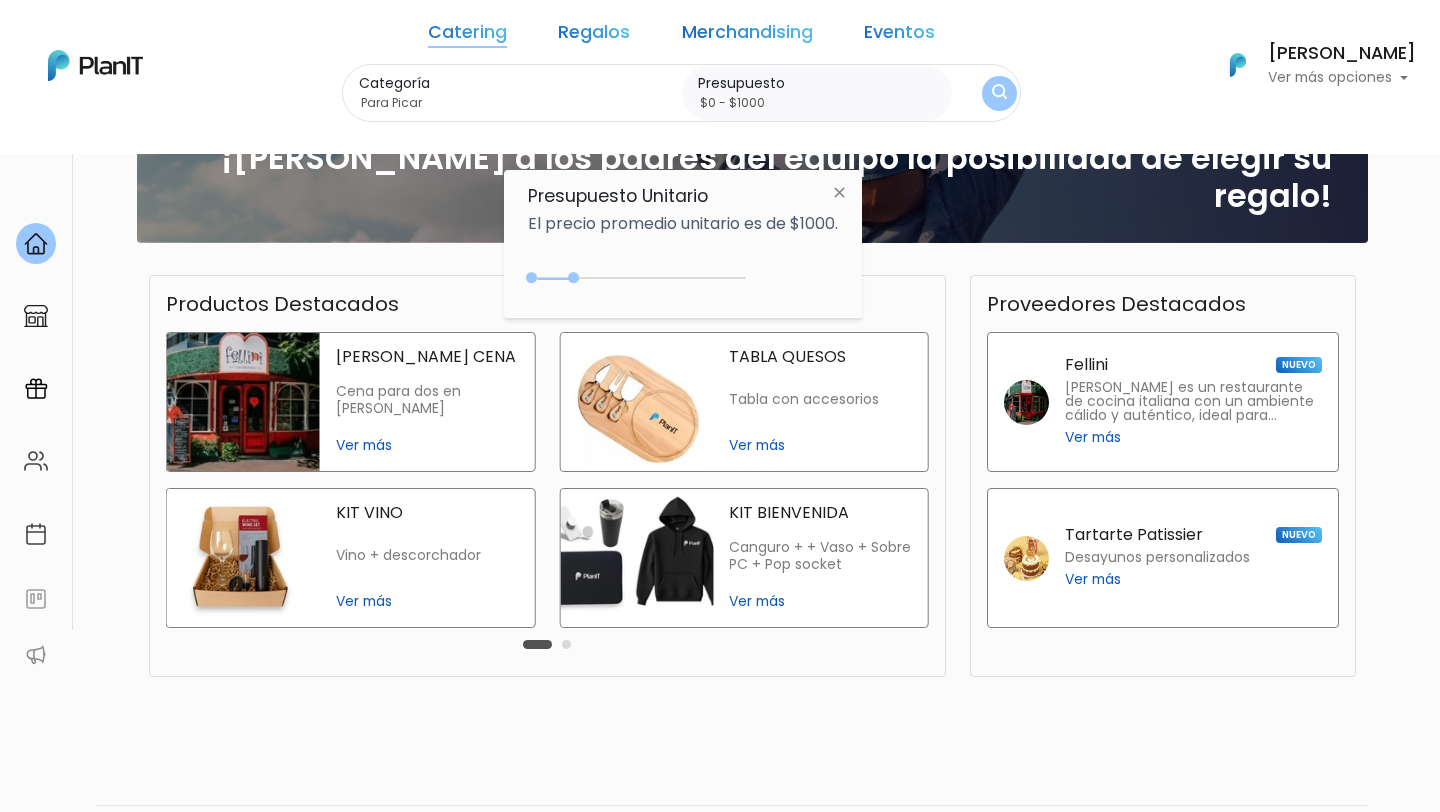 click at bounding box center (999, 93) 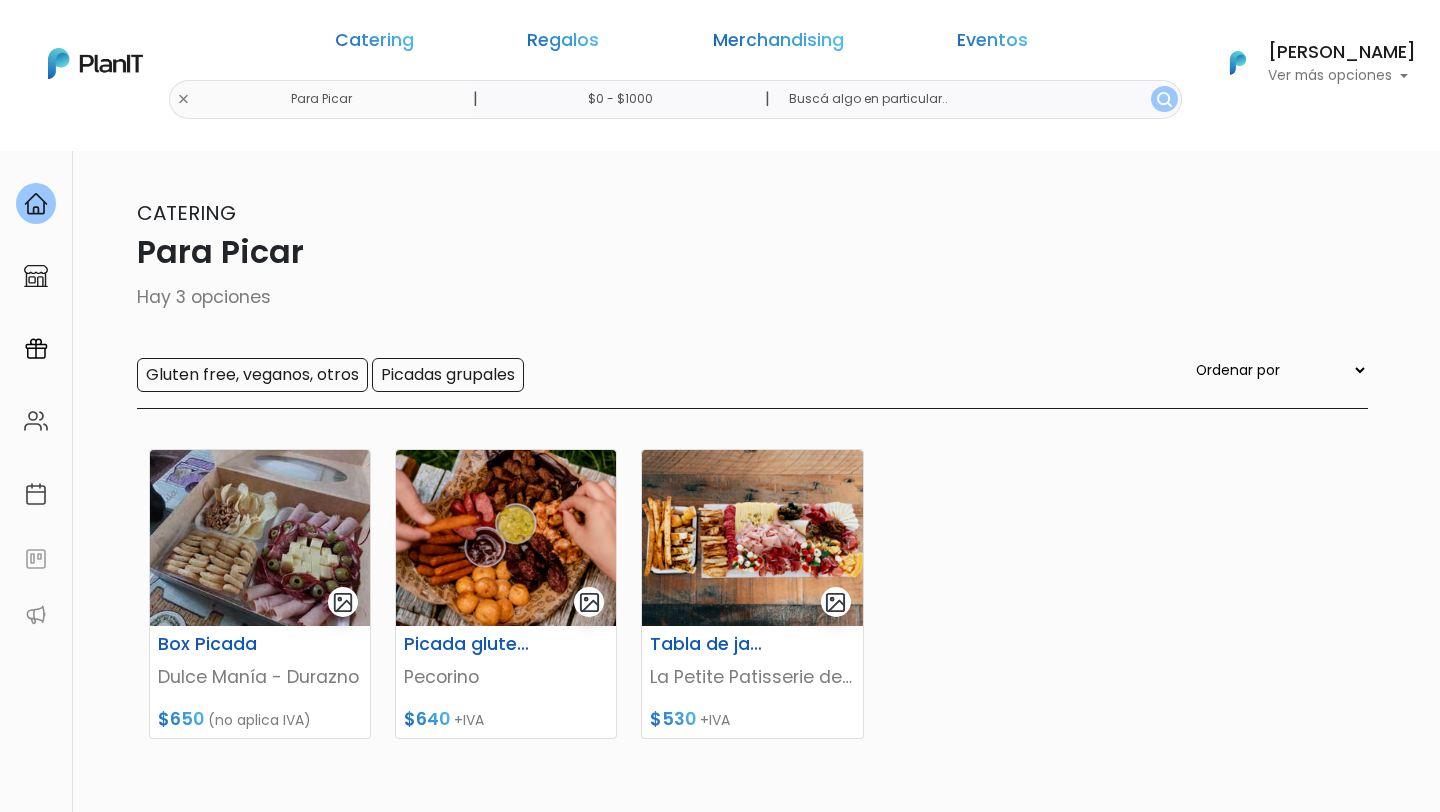 scroll, scrollTop: 0, scrollLeft: 0, axis: both 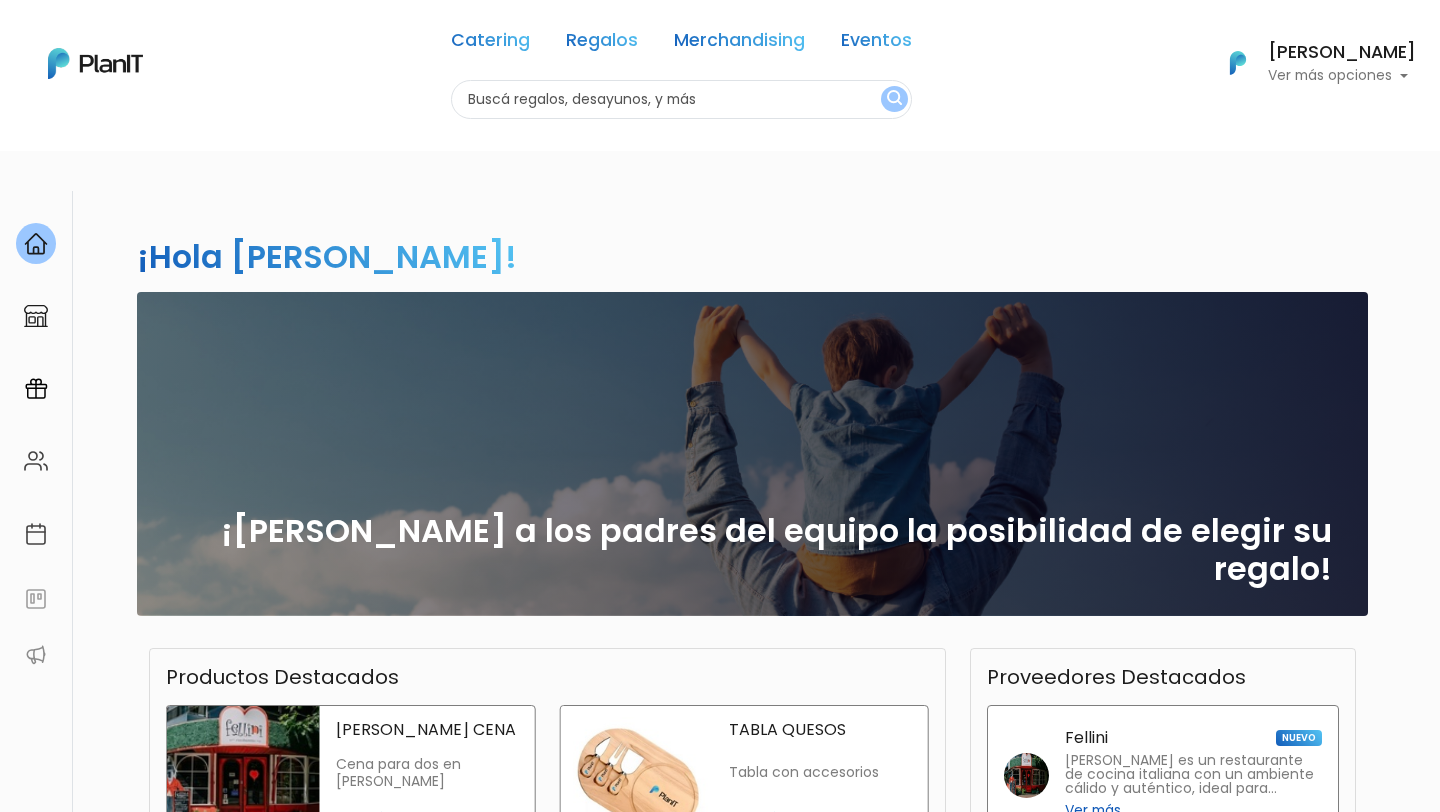 click on "¡Dale a los padres del equipo la posibilidad de elegir su regalo!" at bounding box center (752, 454) 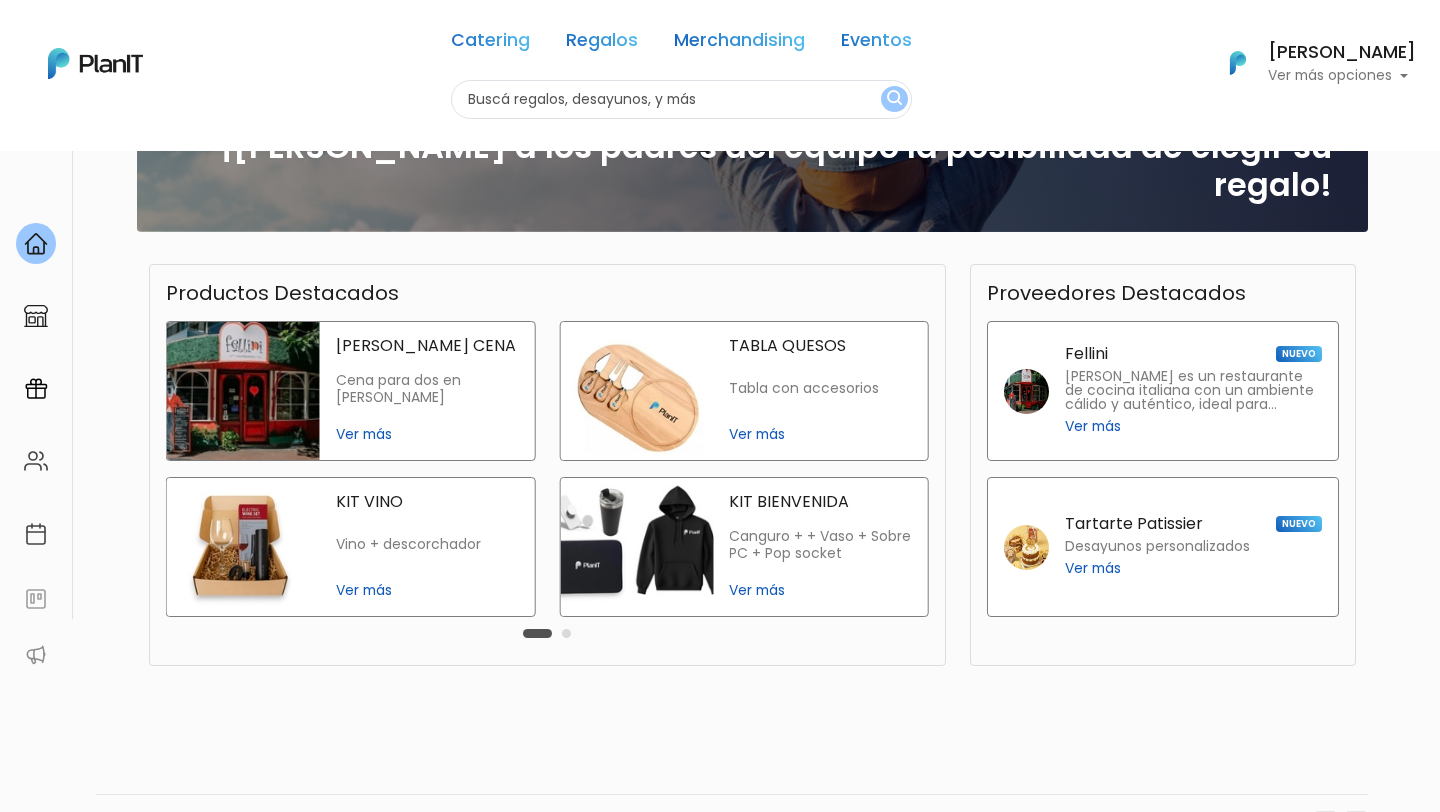 scroll, scrollTop: 398, scrollLeft: 0, axis: vertical 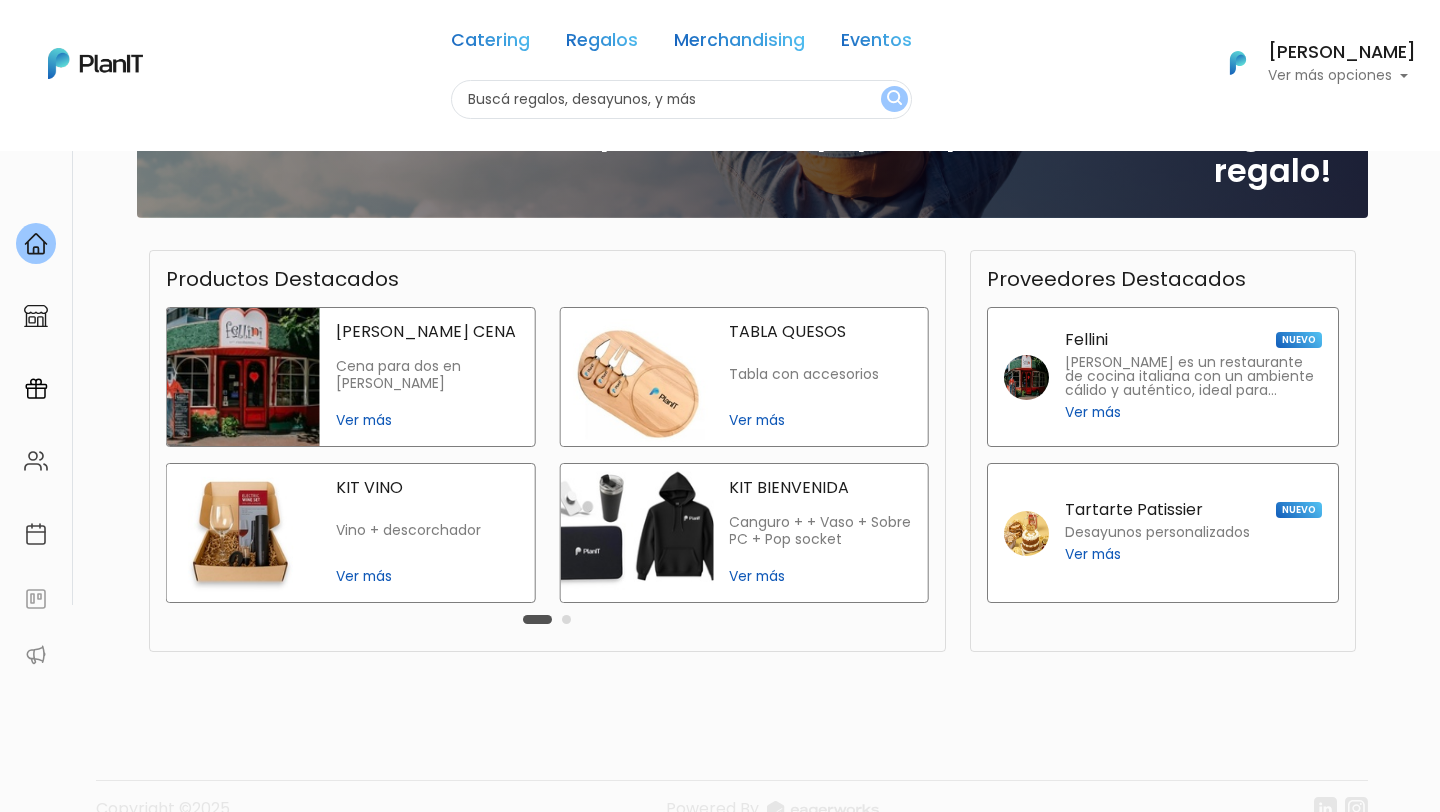 click at bounding box center (566, 619) 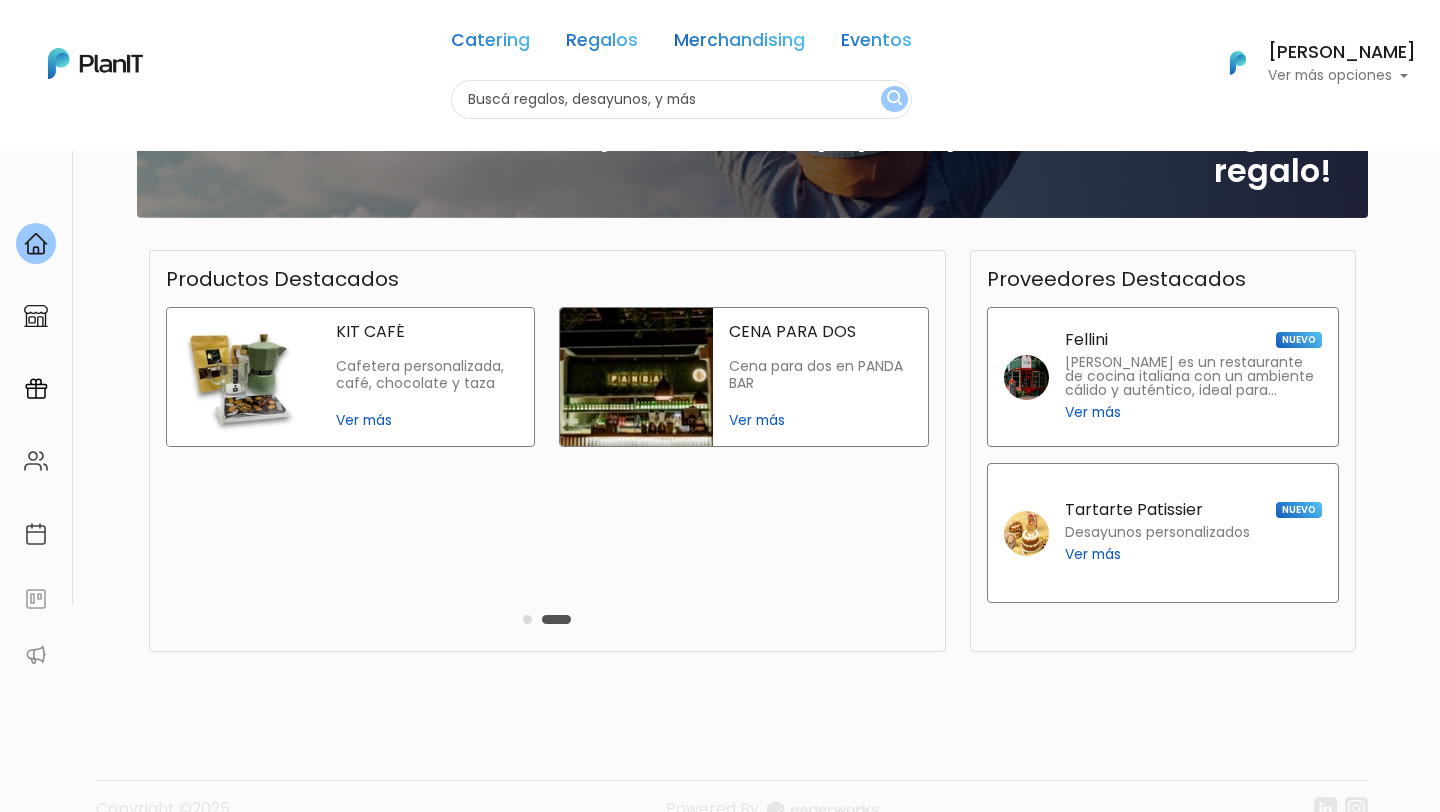 drag, startPoint x: 562, startPoint y: 579, endPoint x: 491, endPoint y: 579, distance: 71 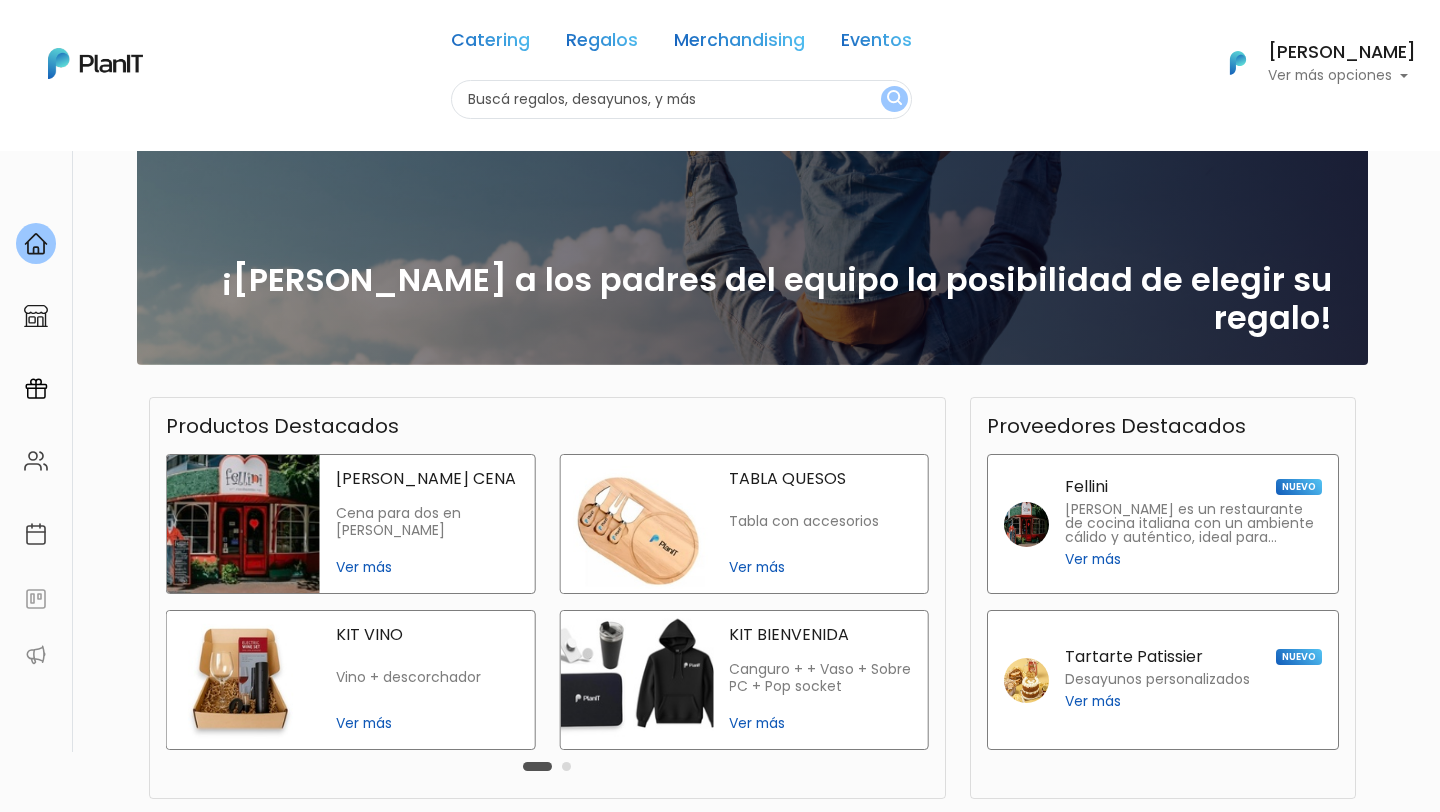 scroll, scrollTop: 0, scrollLeft: 0, axis: both 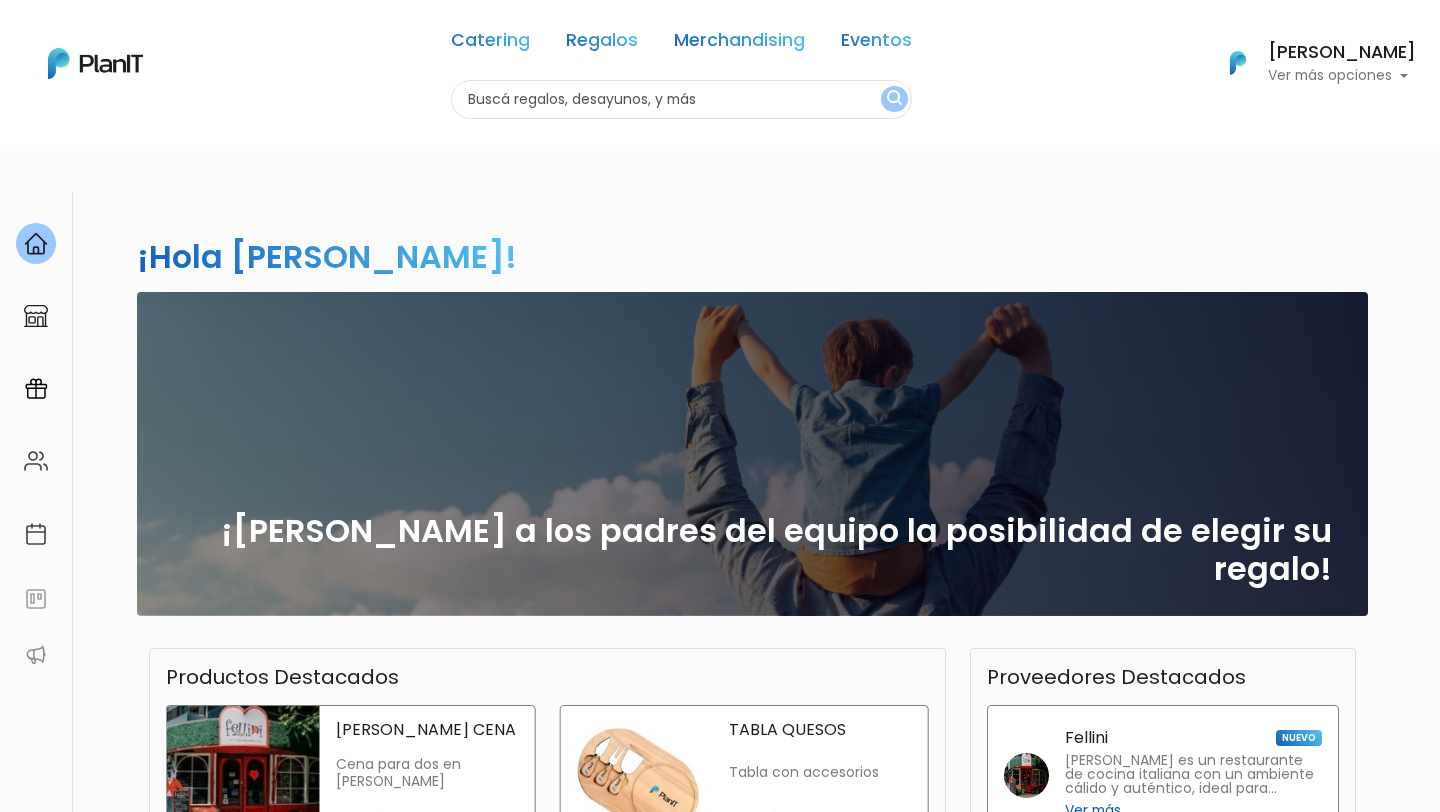 click at bounding box center [681, 99] 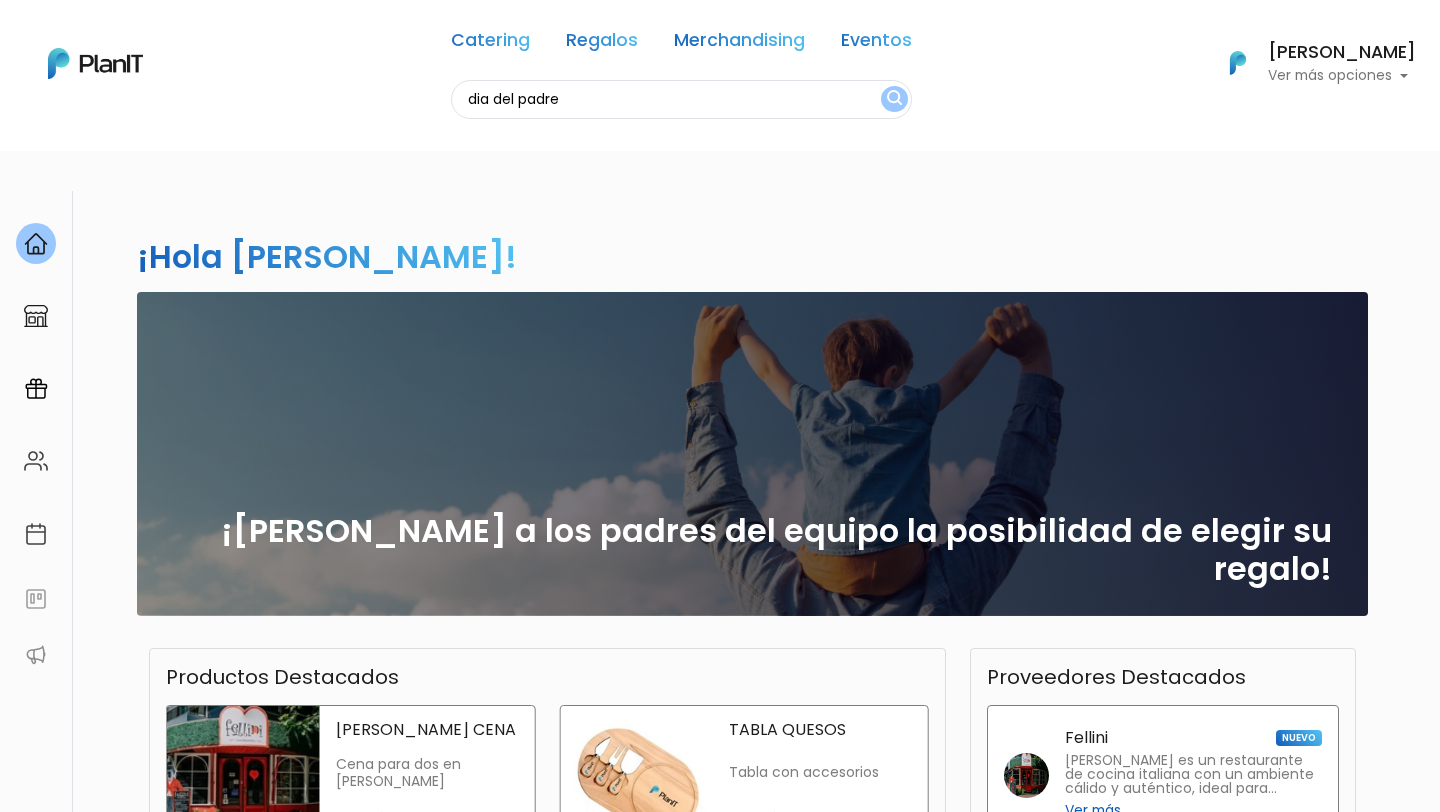 type on "dia del padre" 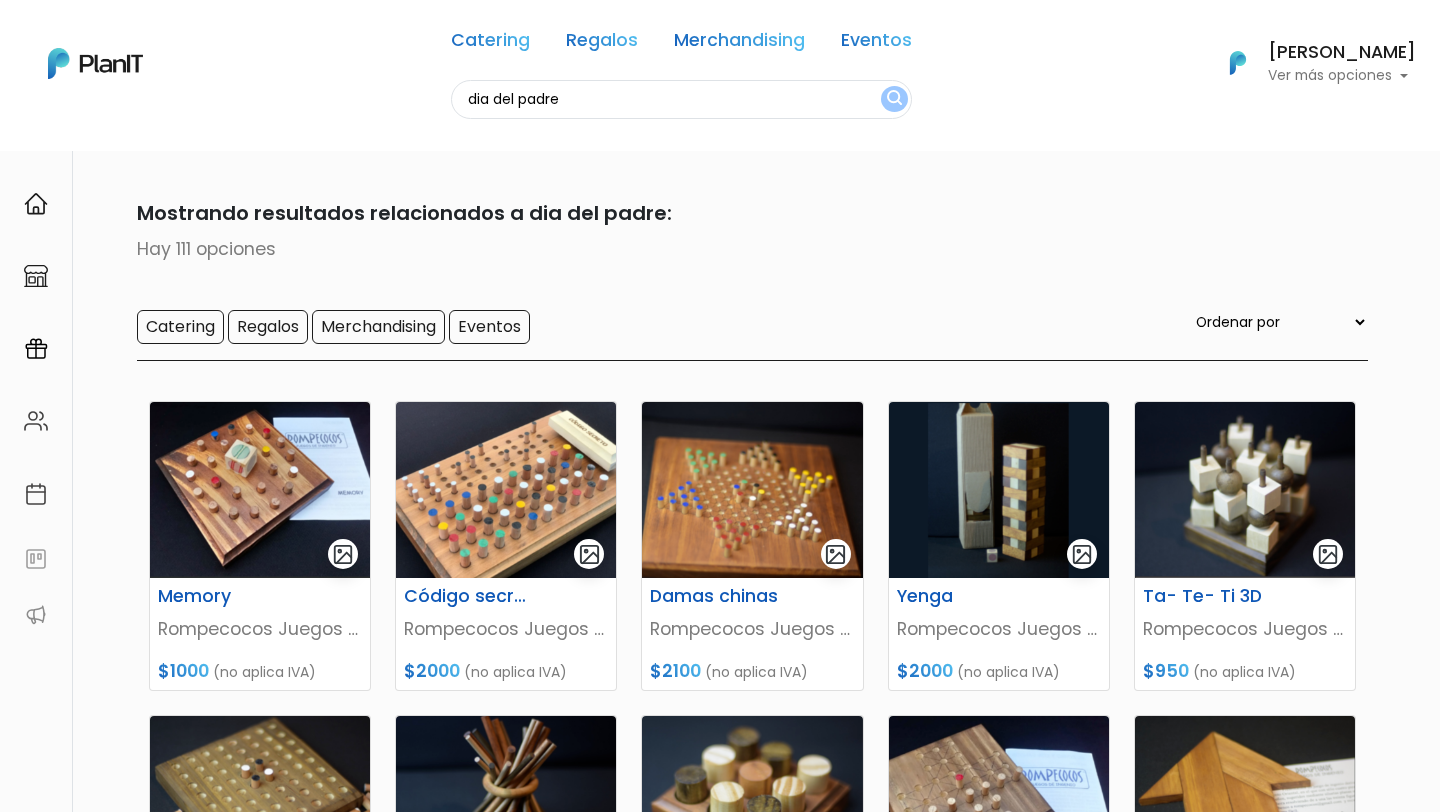 scroll, scrollTop: 0, scrollLeft: 0, axis: both 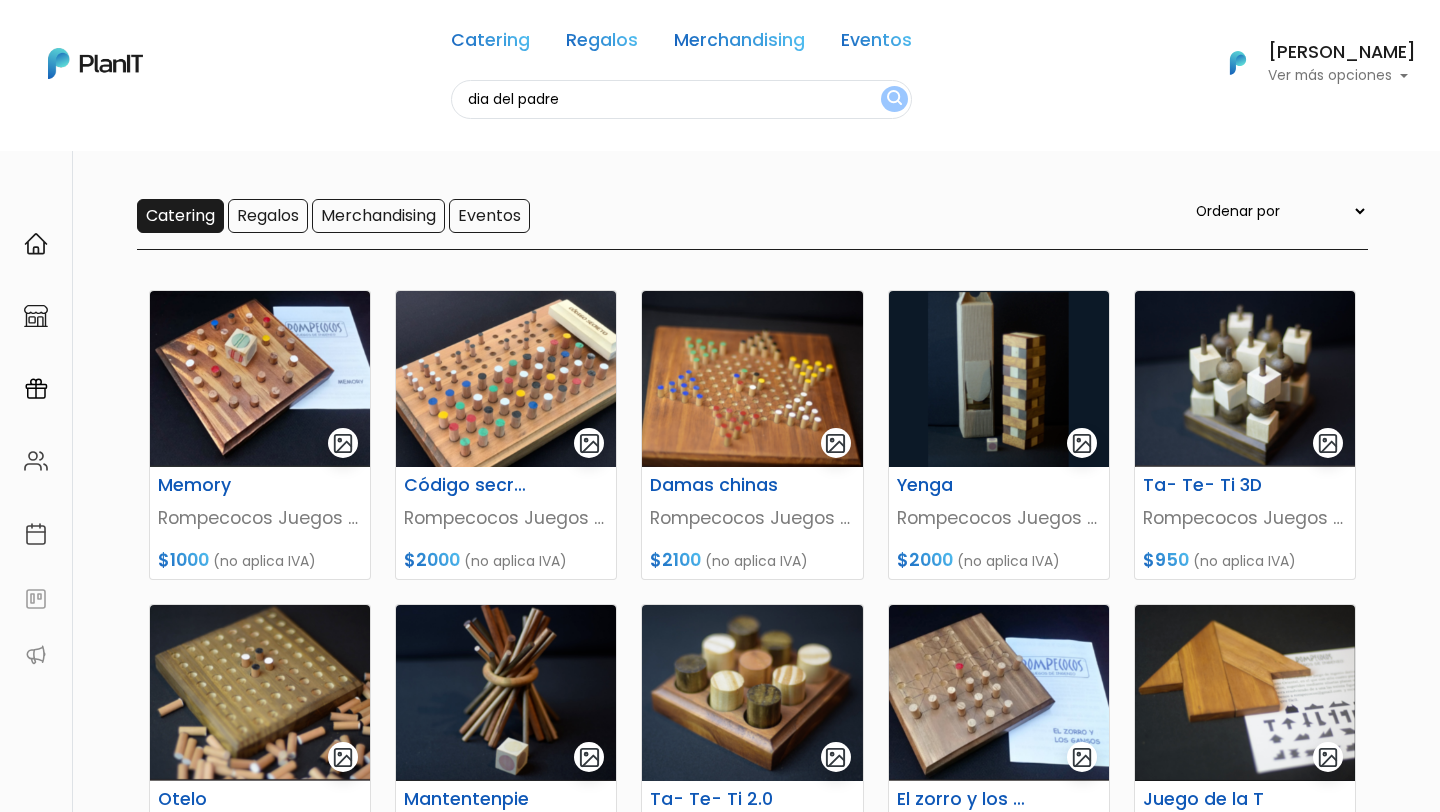 click on "Catering" at bounding box center (180, 216) 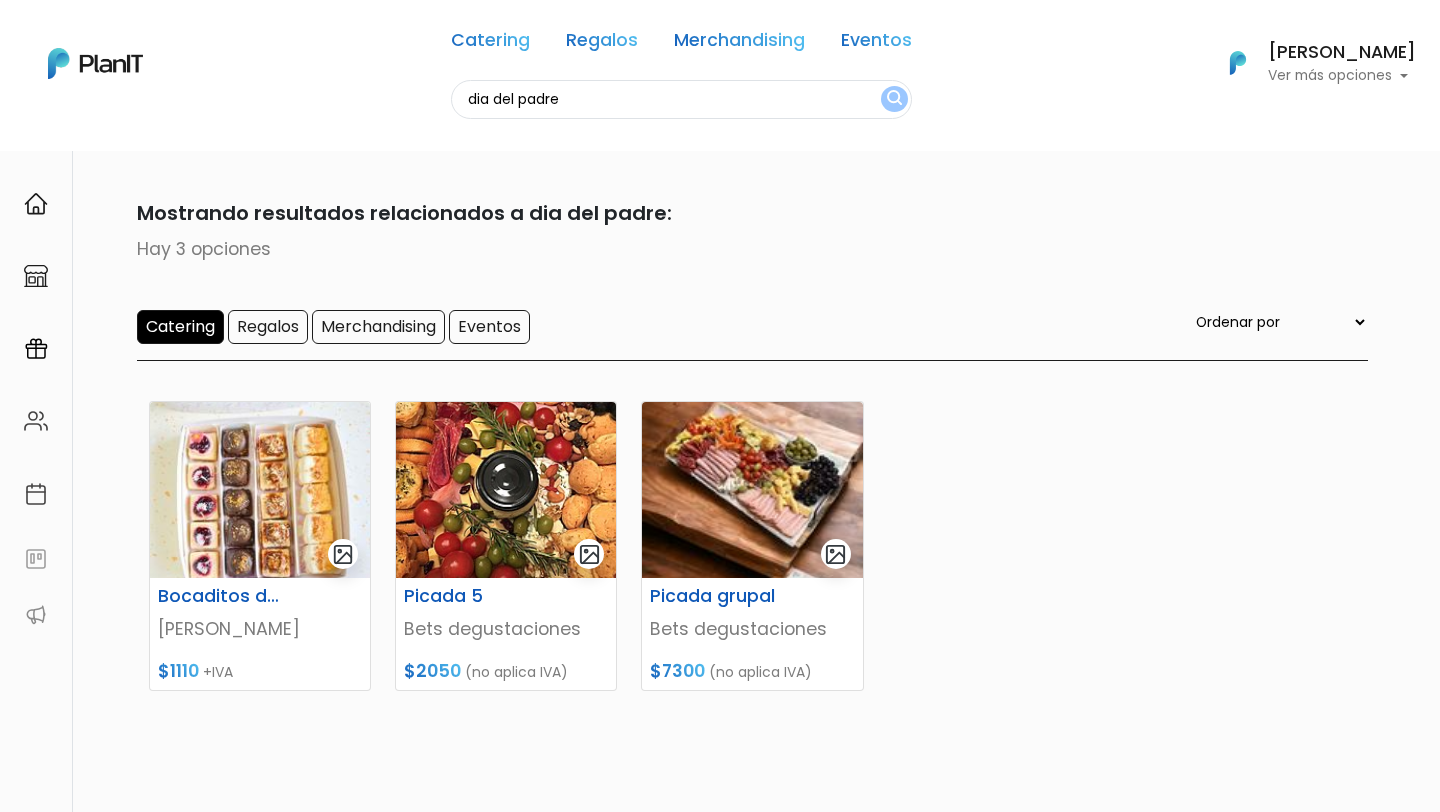 scroll, scrollTop: 0, scrollLeft: 0, axis: both 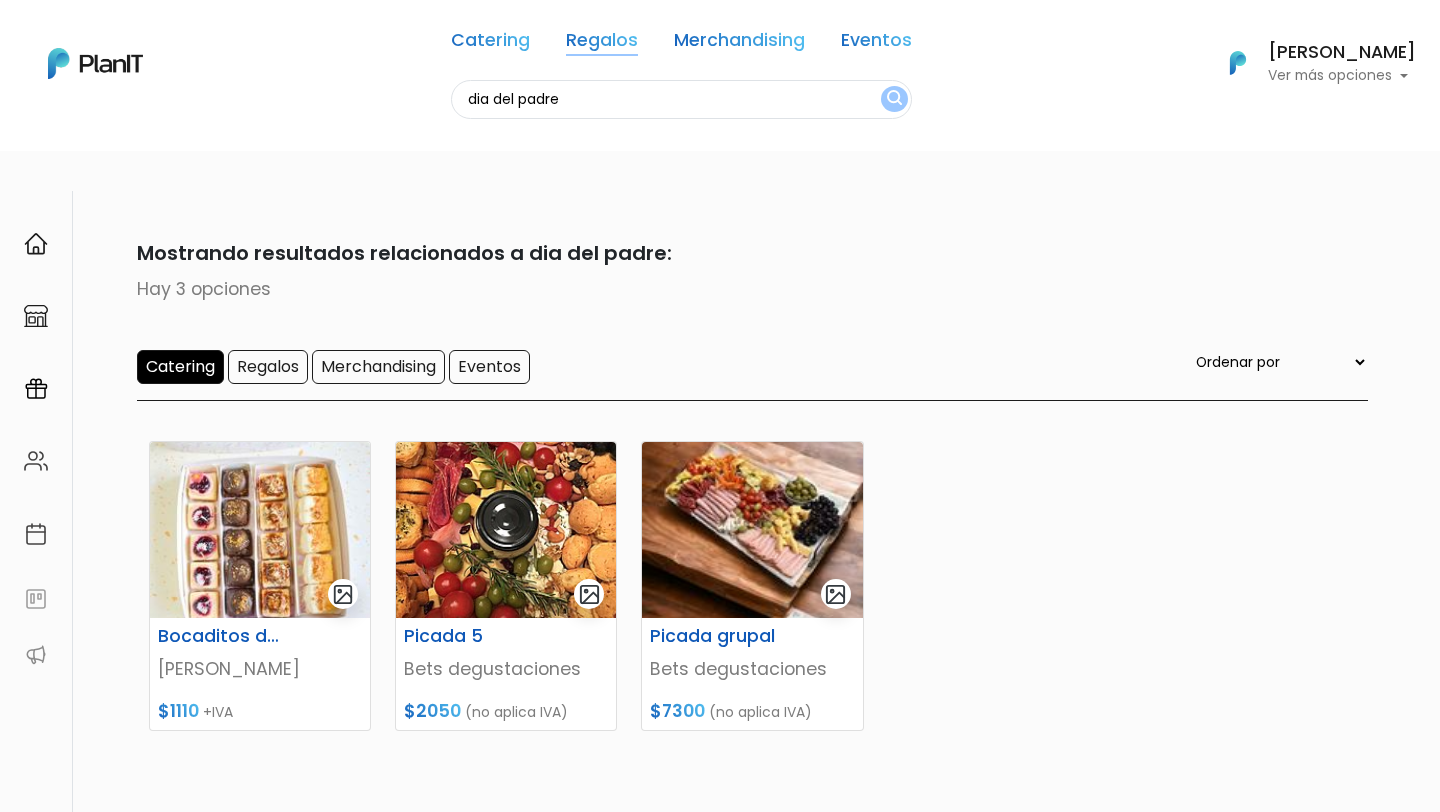 click on "Regalos" at bounding box center [602, 44] 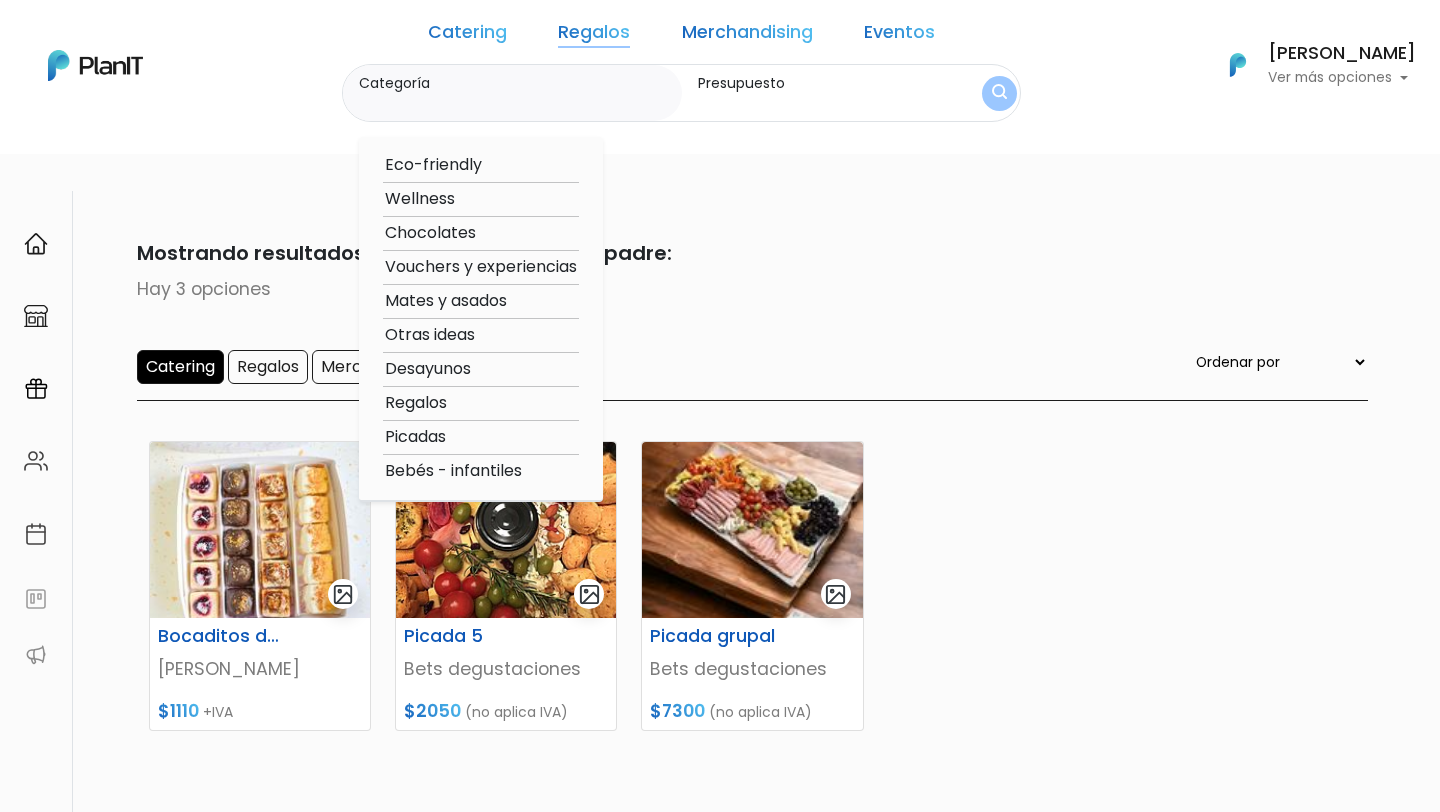 click on "Picadas" at bounding box center [481, 437] 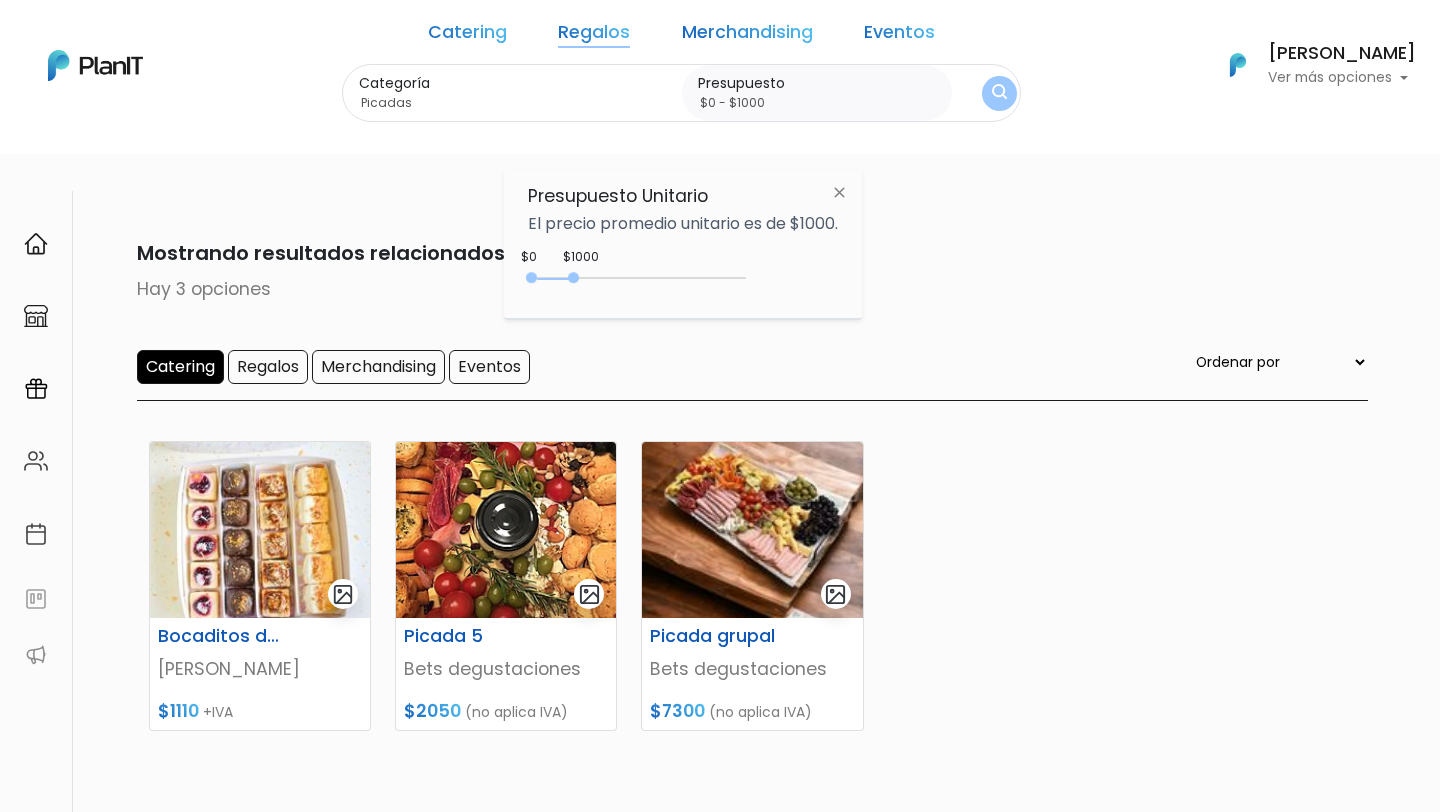 click at bounding box center [999, 93] 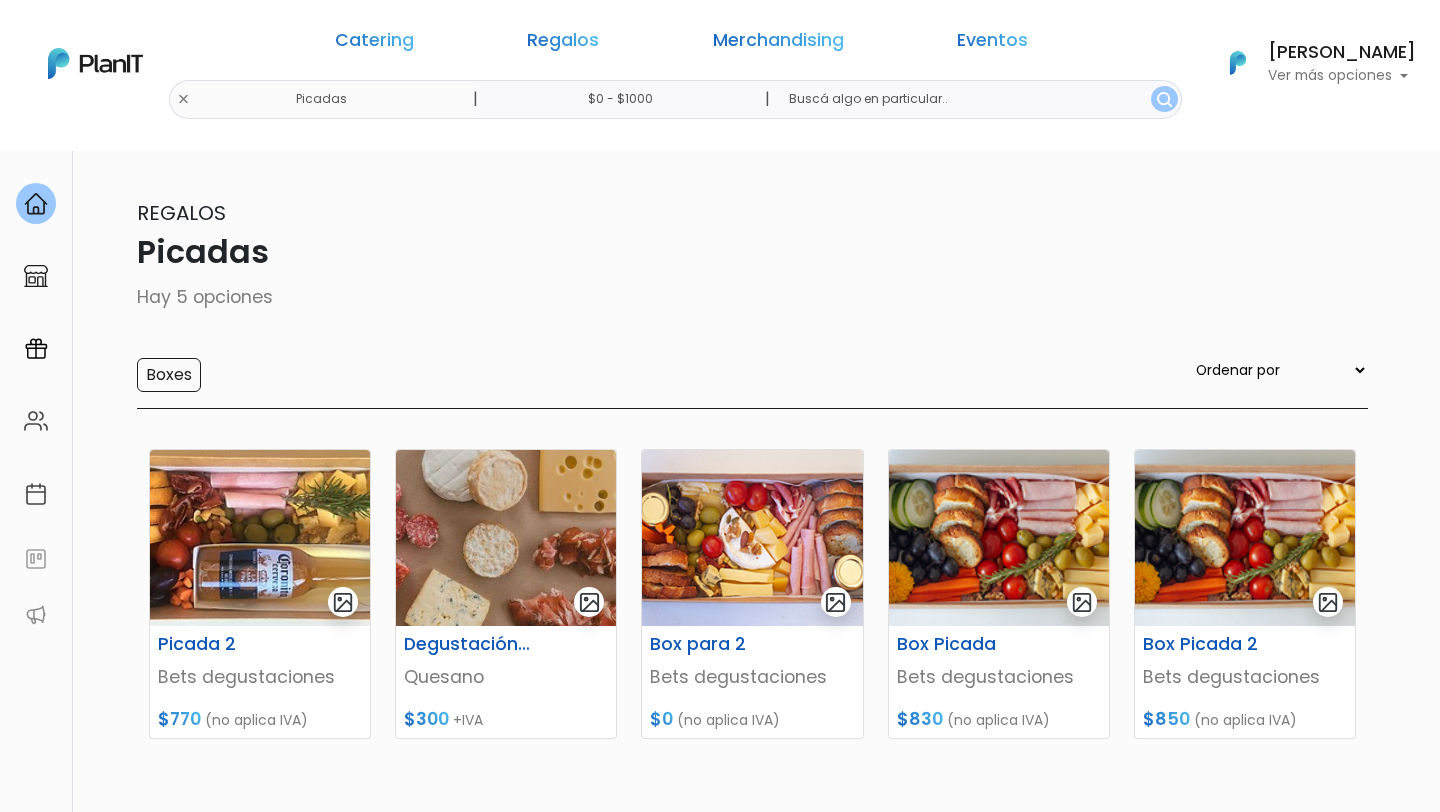 scroll, scrollTop: 0, scrollLeft: 0, axis: both 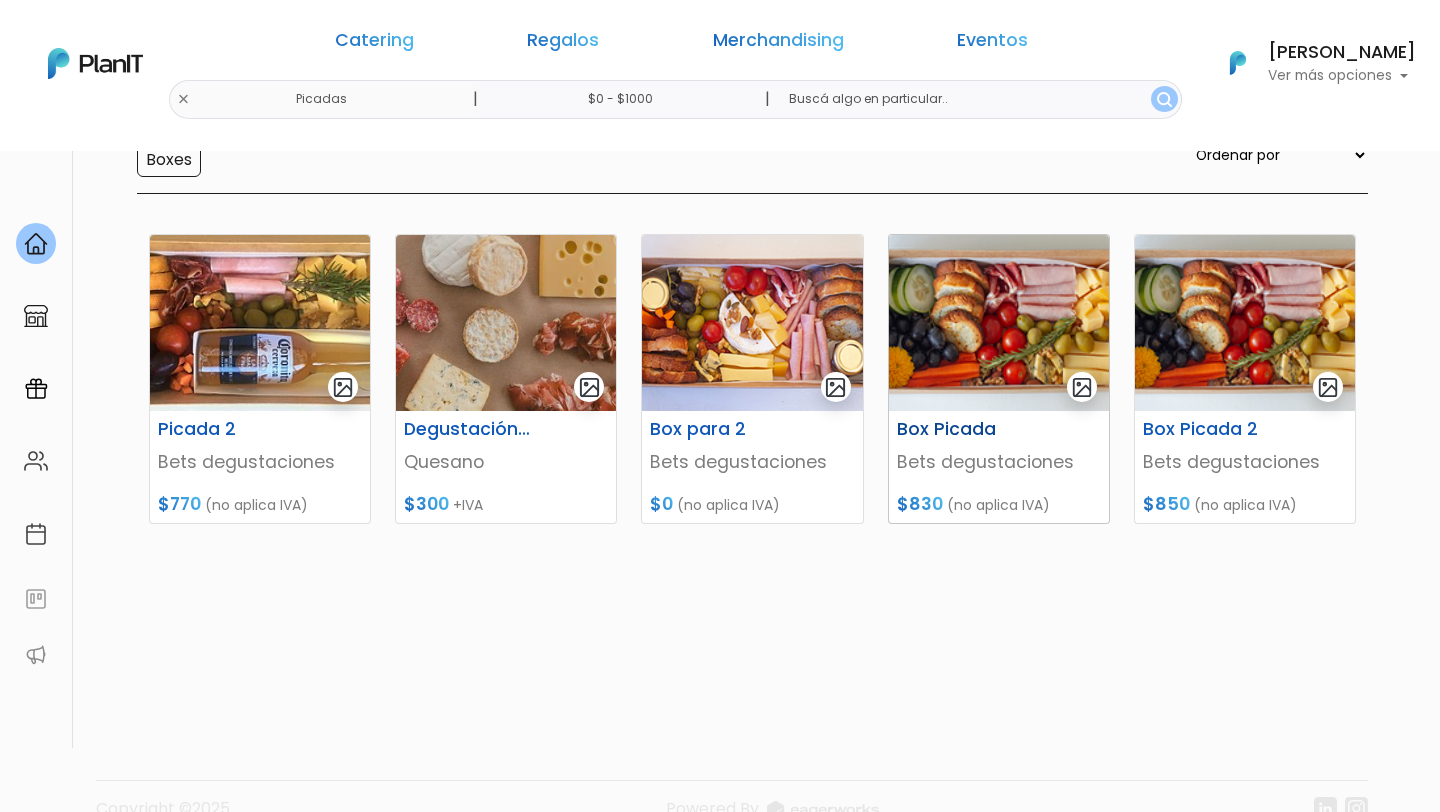 click on "Box Picada" at bounding box center [961, 429] 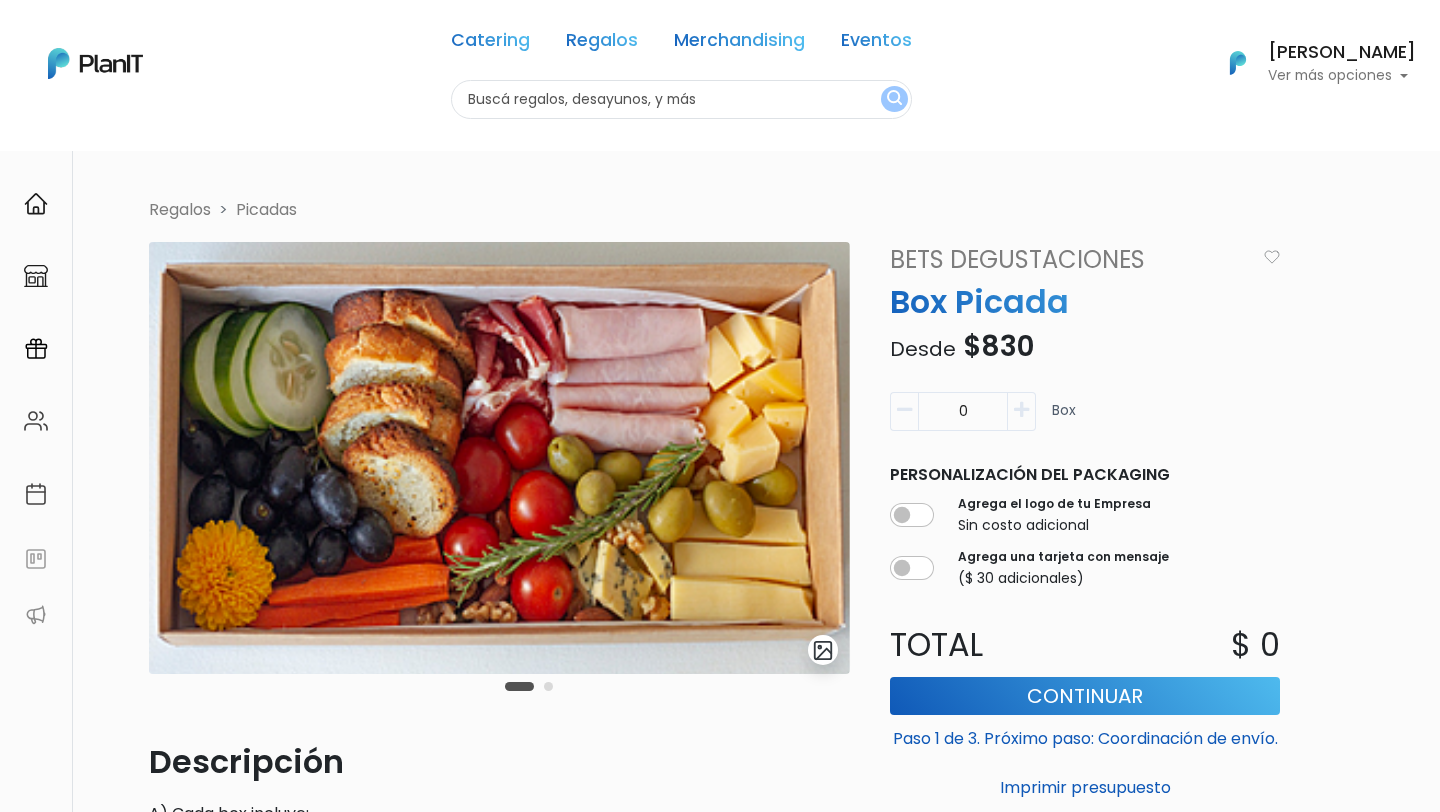 scroll, scrollTop: 0, scrollLeft: 0, axis: both 